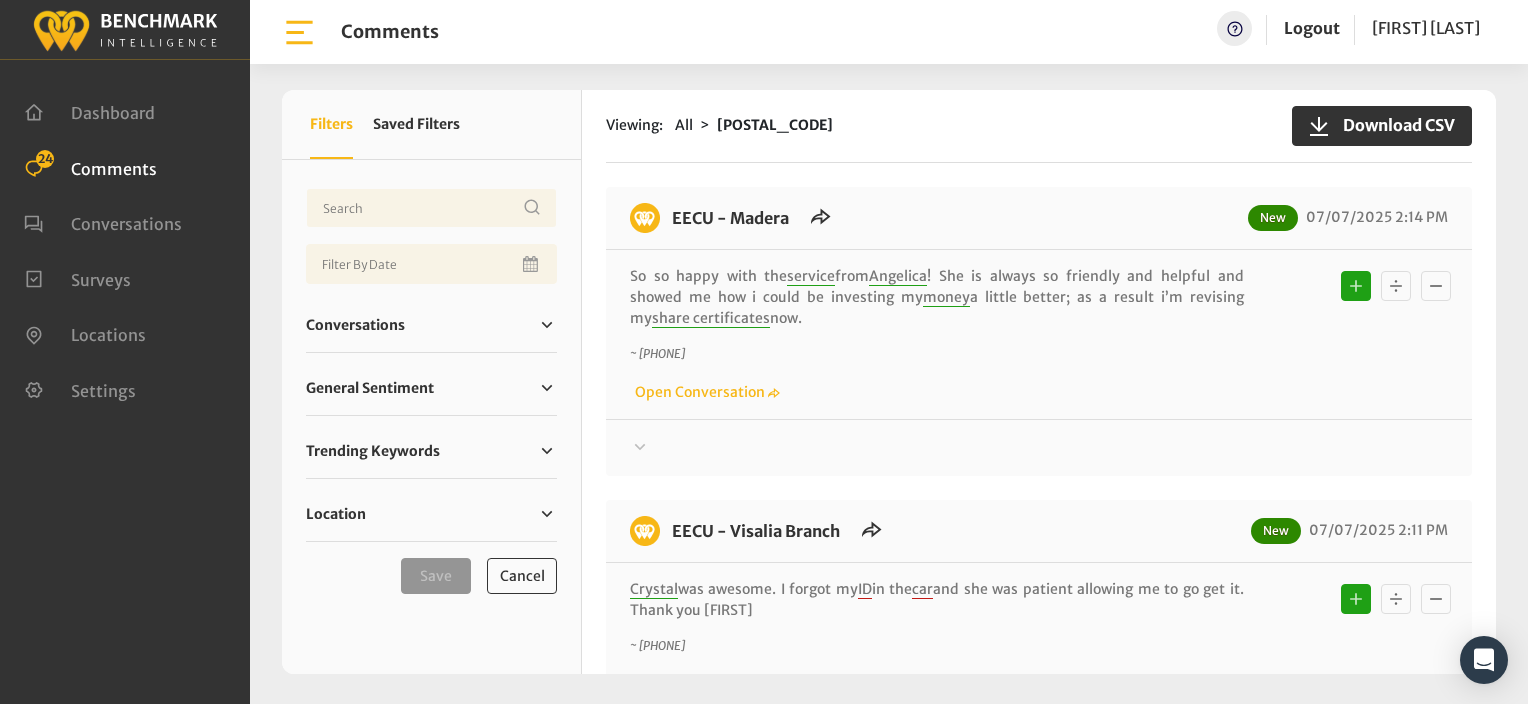 scroll, scrollTop: 0, scrollLeft: 0, axis: both 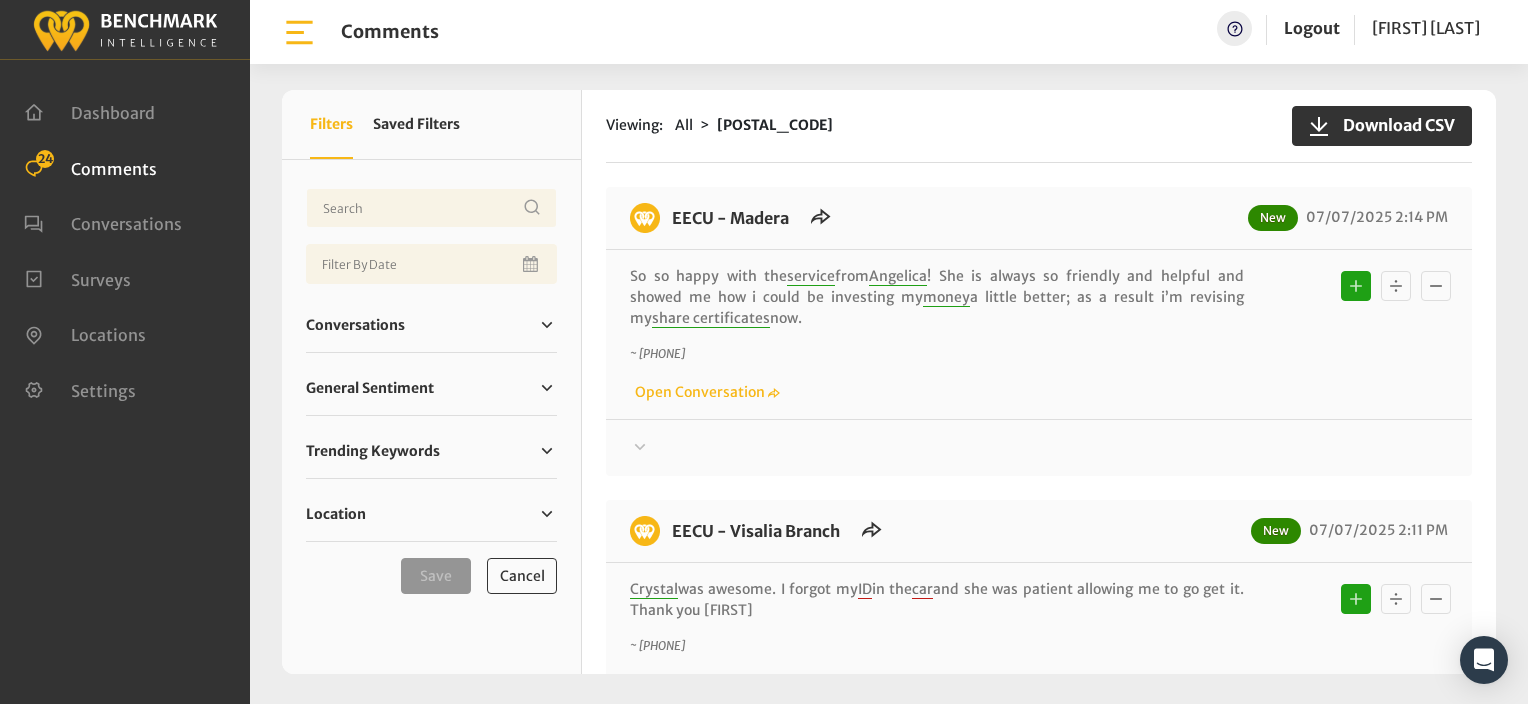 click on "Viewing:
All
85459
Download CSV" at bounding box center [1039, 126] 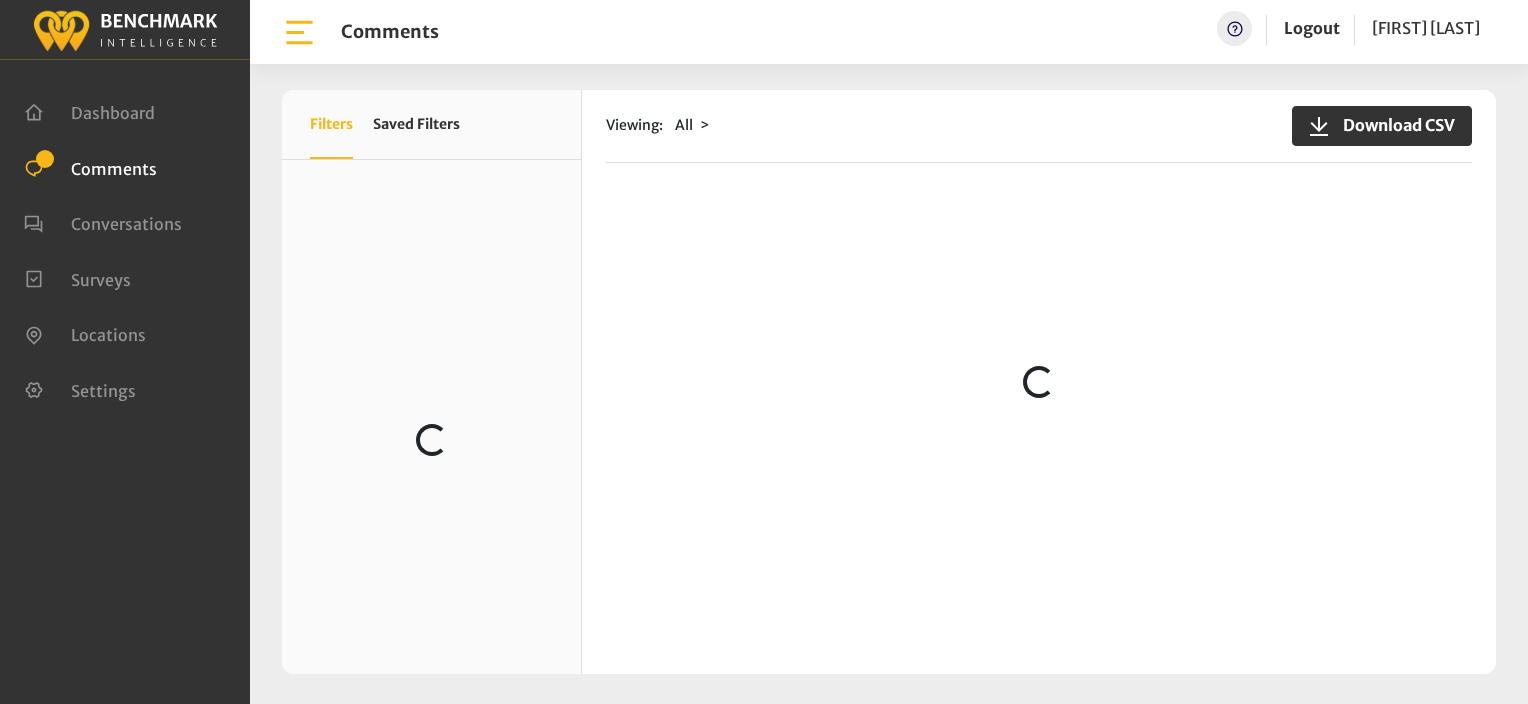 scroll, scrollTop: 0, scrollLeft: 0, axis: both 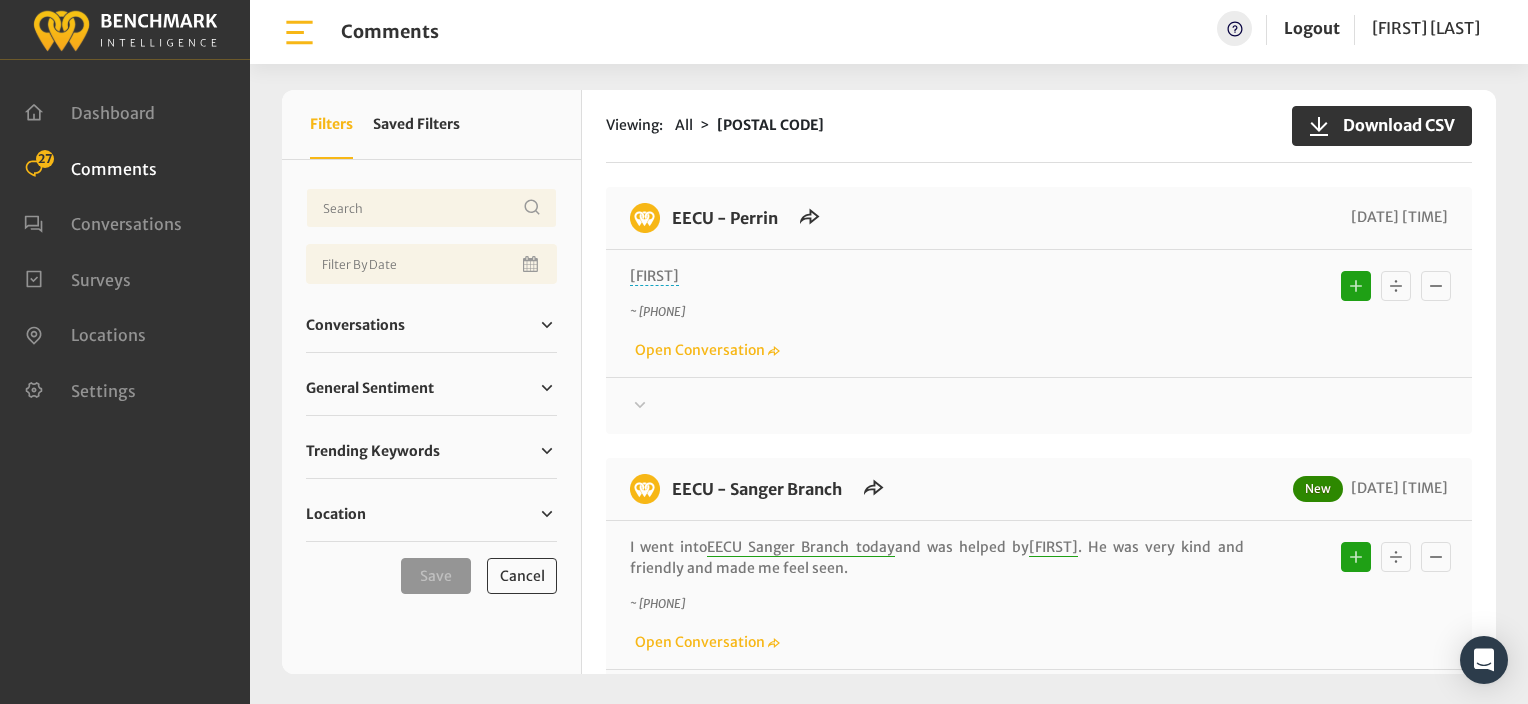 click on "~ +15594337227
Open Conversation" at bounding box center [1039, 332] 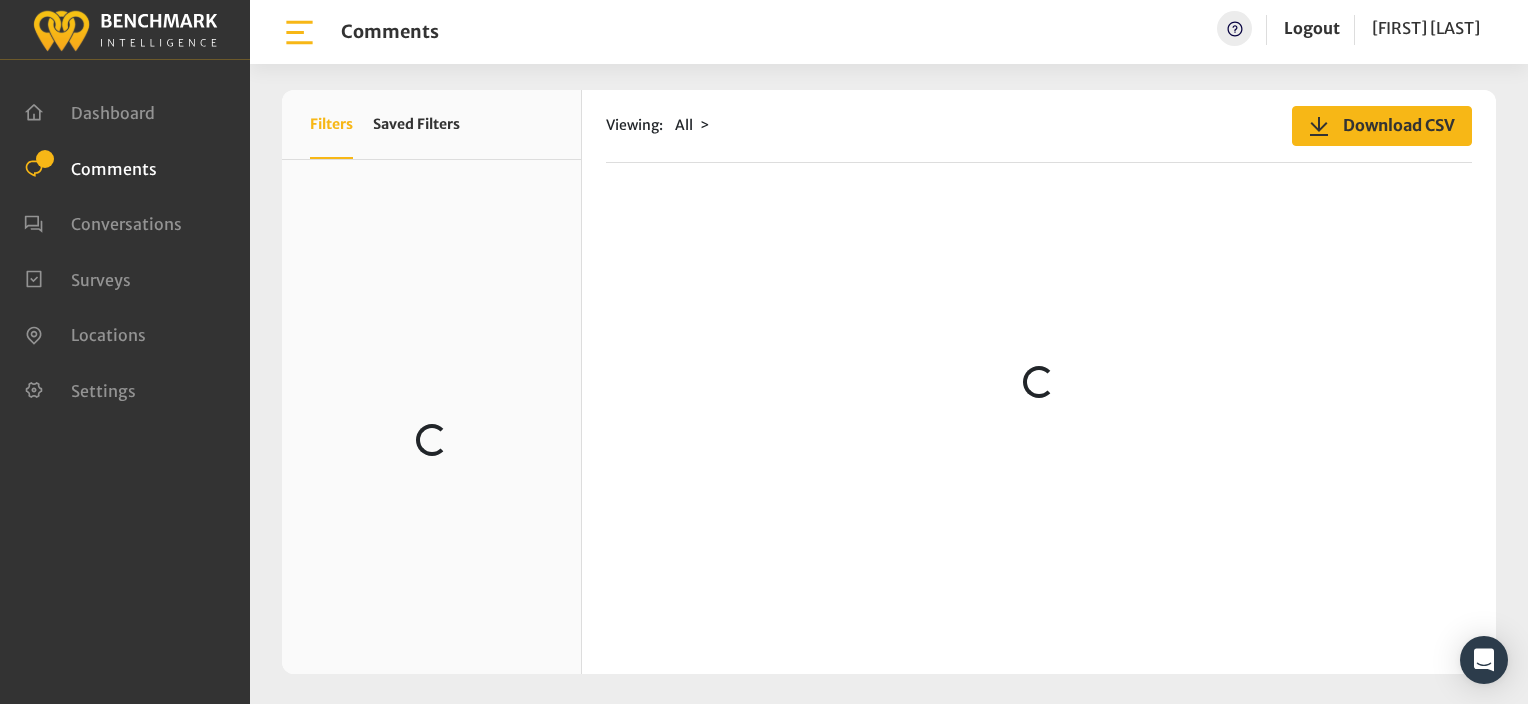 scroll, scrollTop: 0, scrollLeft: 0, axis: both 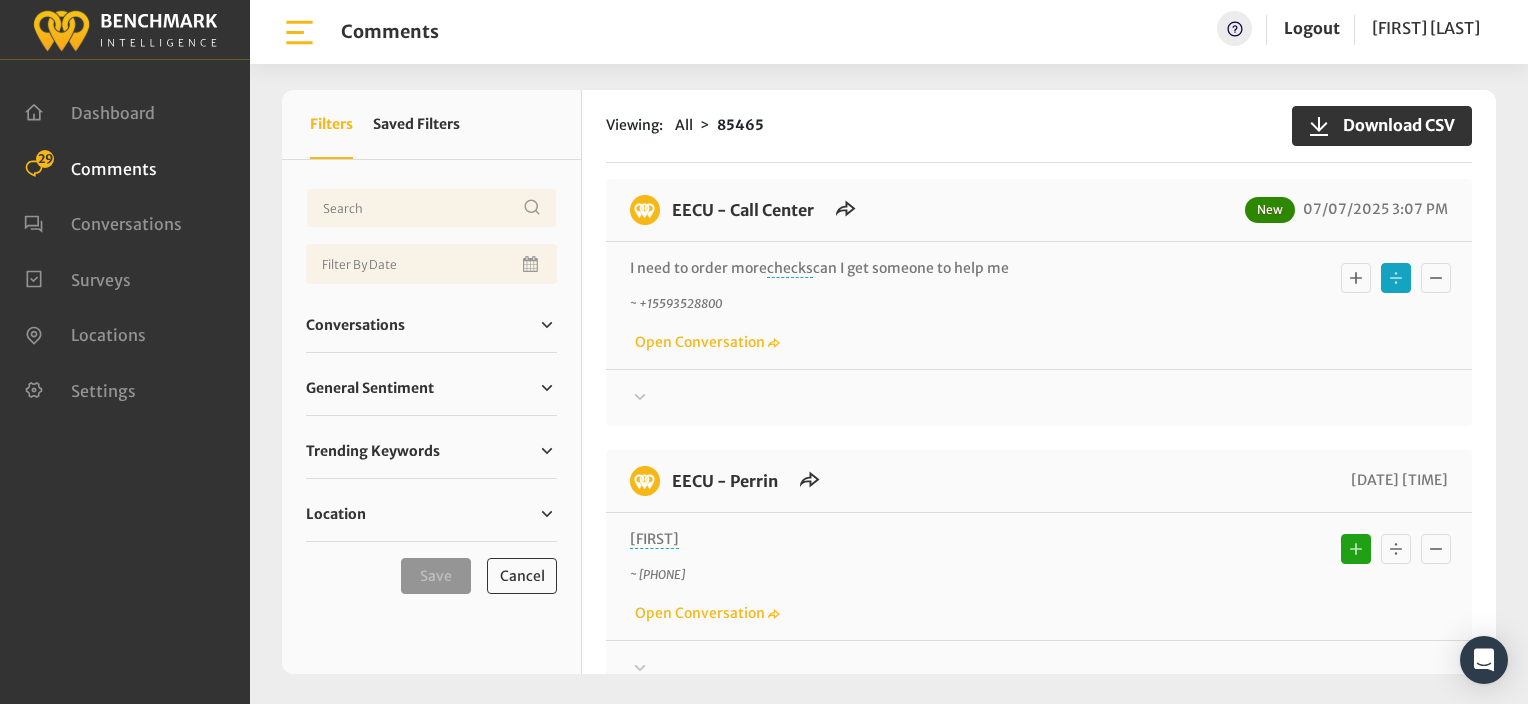 click at bounding box center (640, 126) 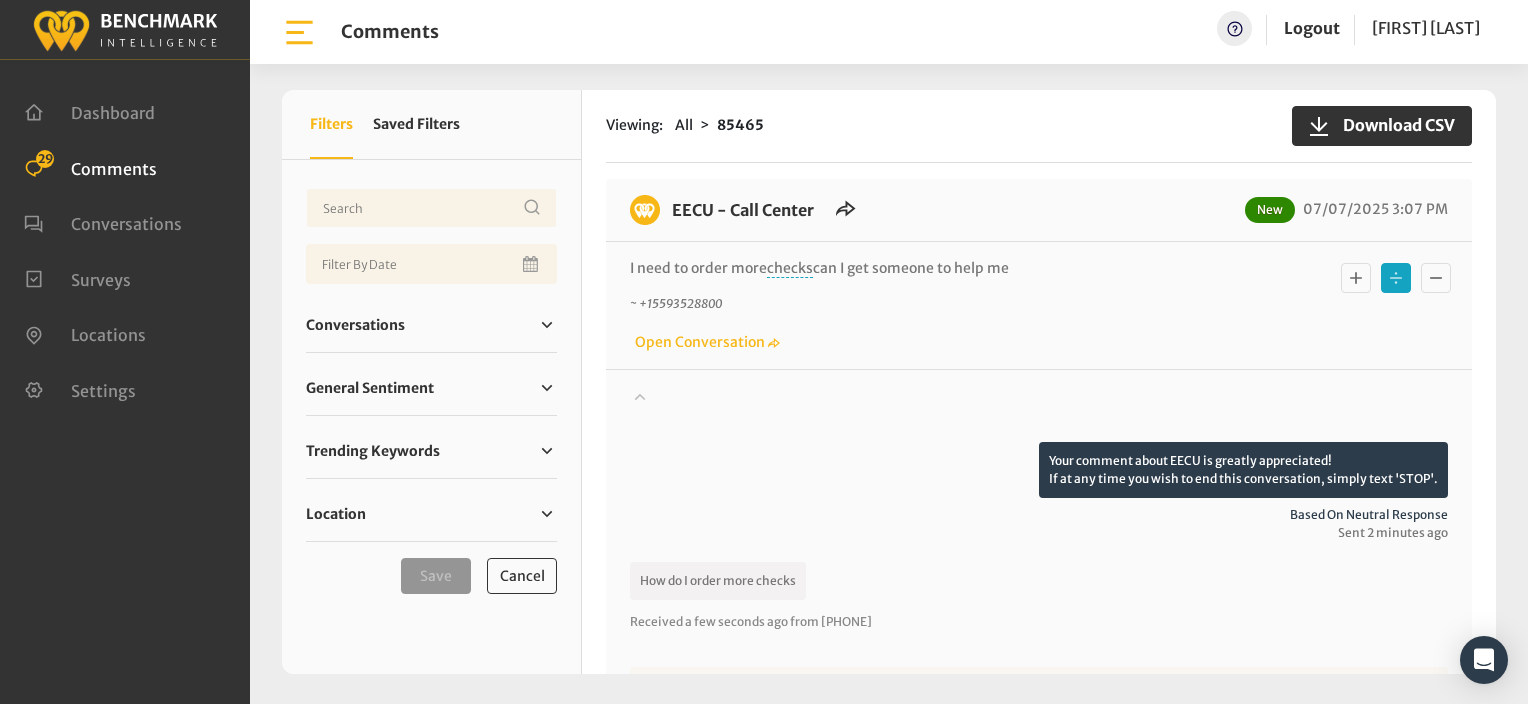 click at bounding box center [640, 125] 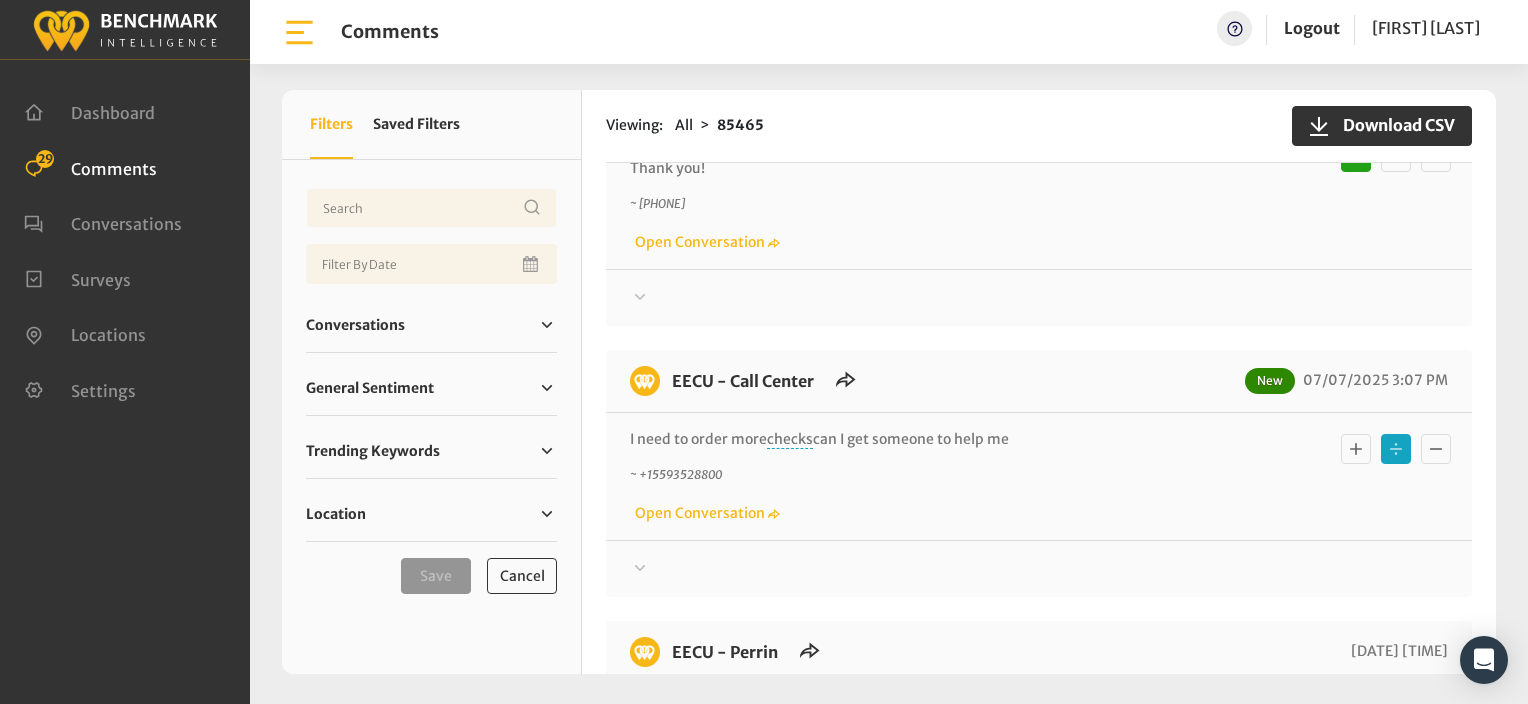 scroll, scrollTop: 62, scrollLeft: 0, axis: vertical 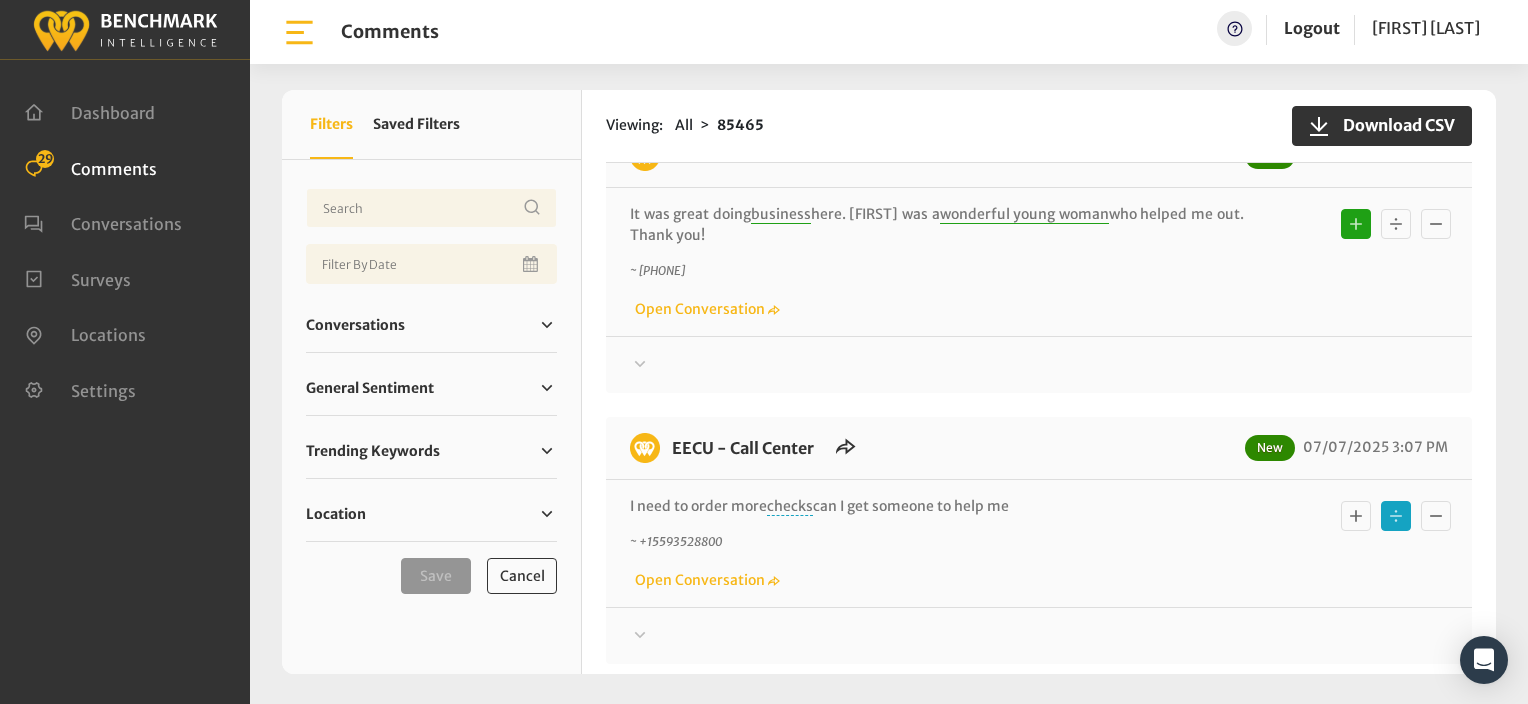 click on "~ [PHONE]
Open Conversation" at bounding box center [1039, 291] 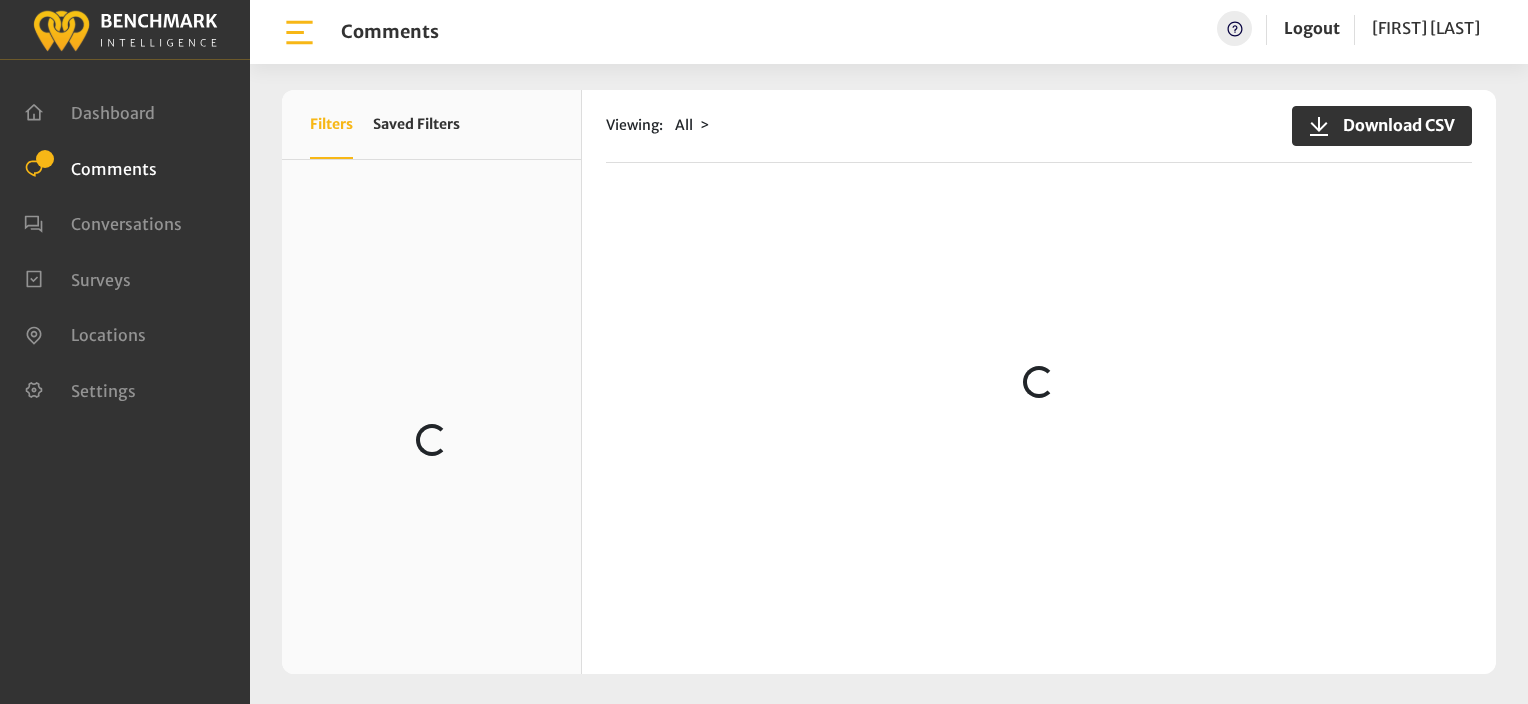 scroll, scrollTop: 0, scrollLeft: 0, axis: both 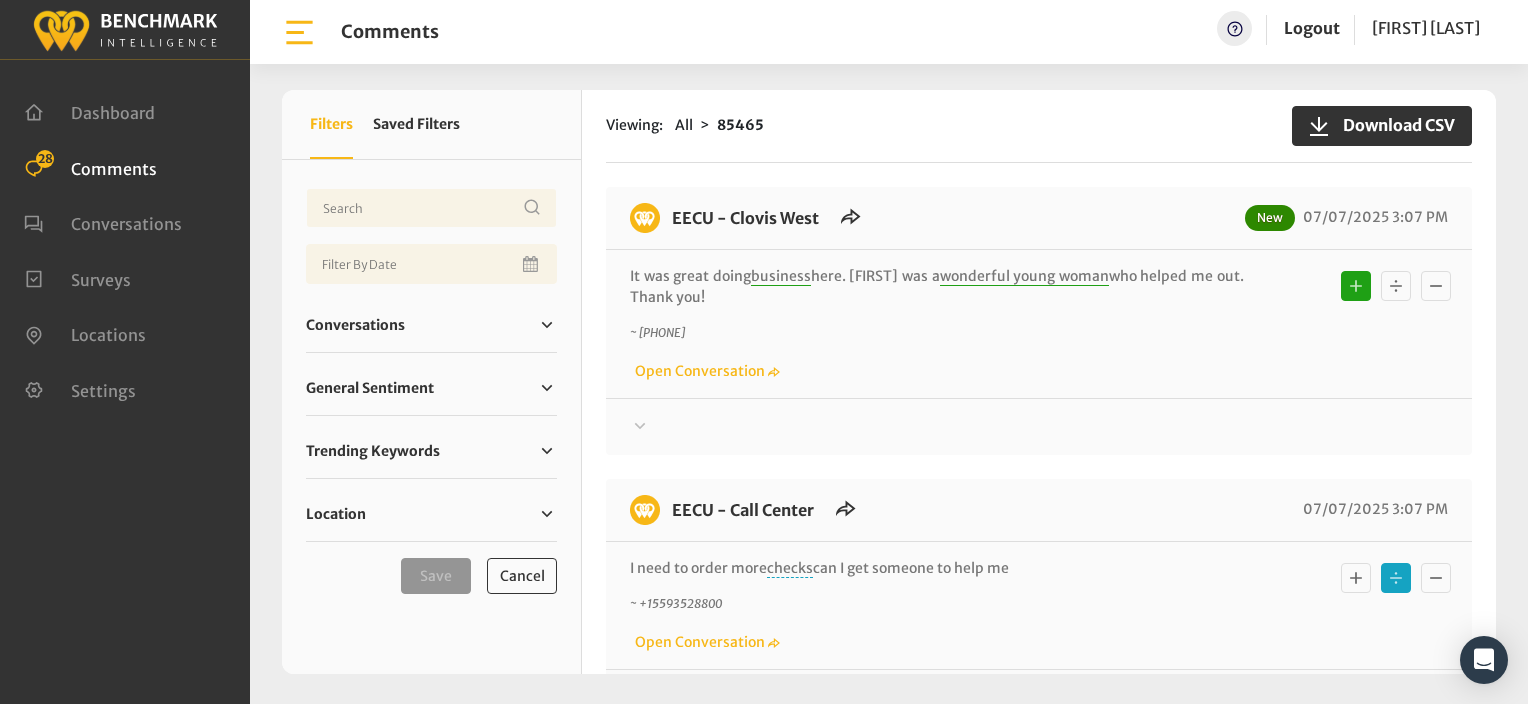click on "EECU - Clovis West
New
07/07/2025 3:07 PM" at bounding box center [1039, 226] 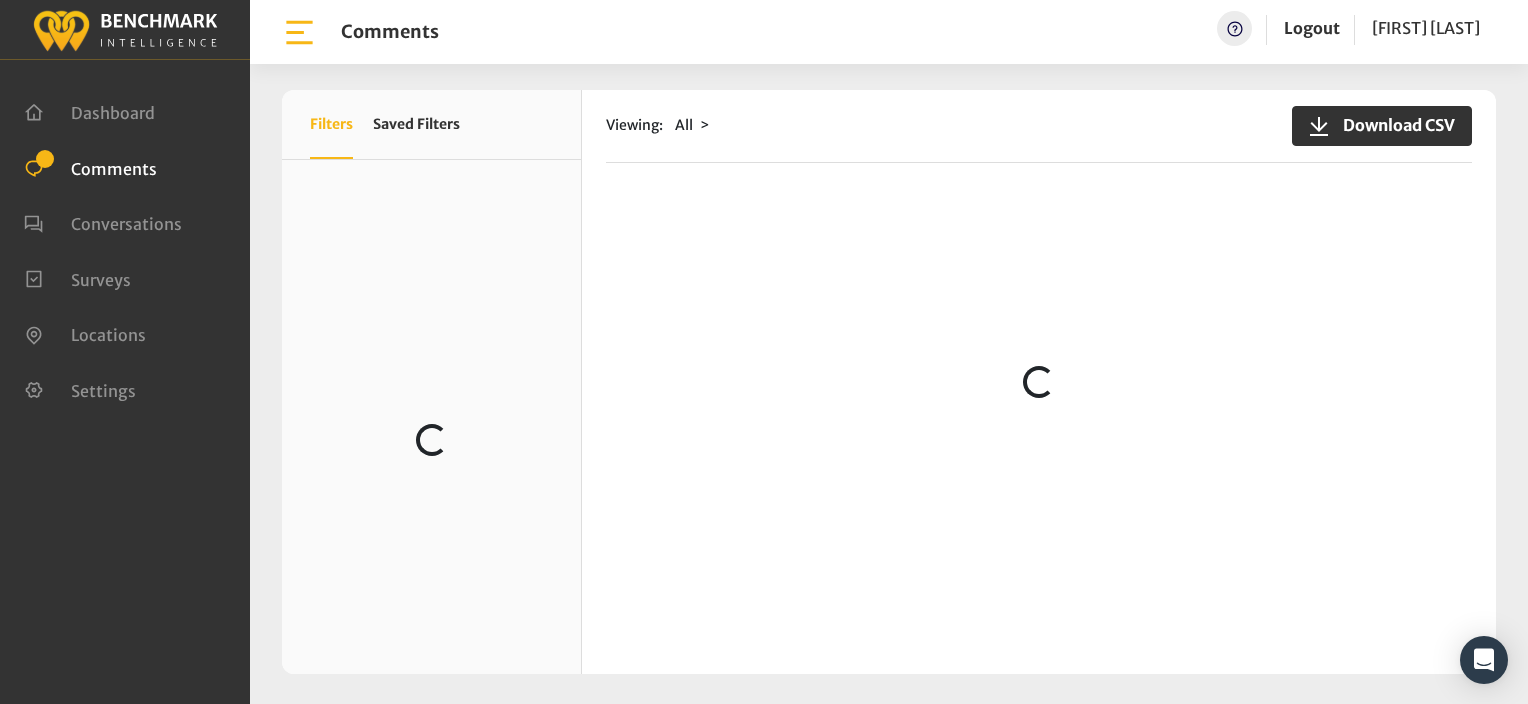 scroll, scrollTop: 0, scrollLeft: 0, axis: both 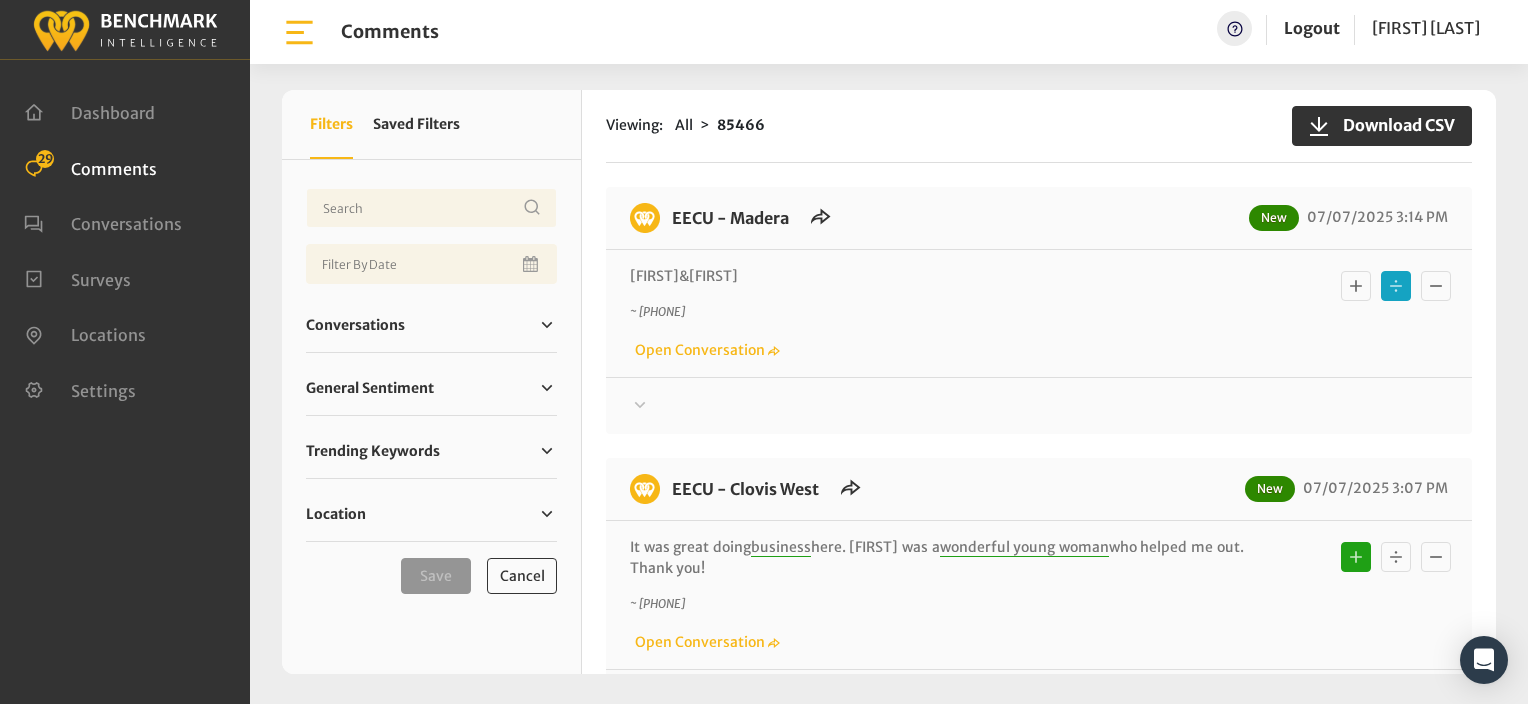 click at bounding box center (640, 405) 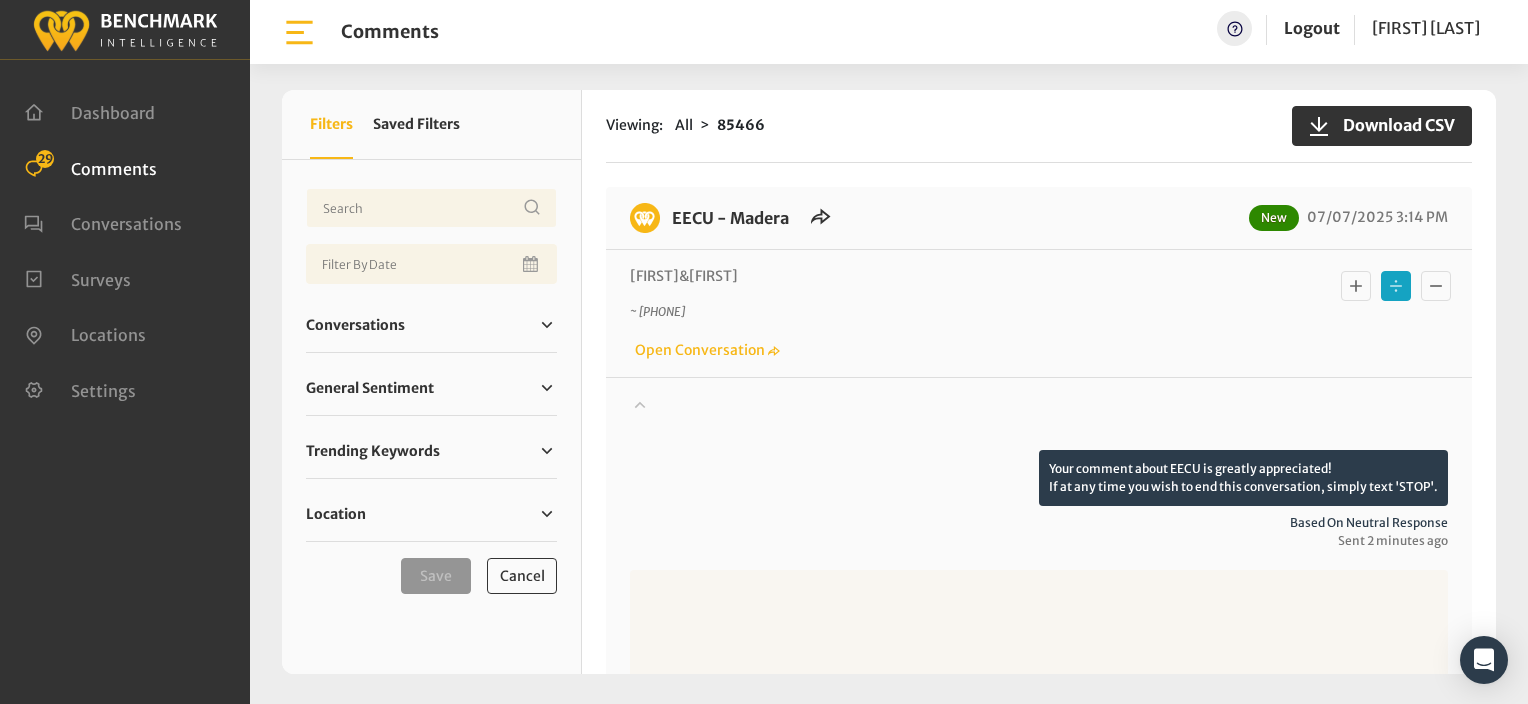 click at bounding box center [640, 404] 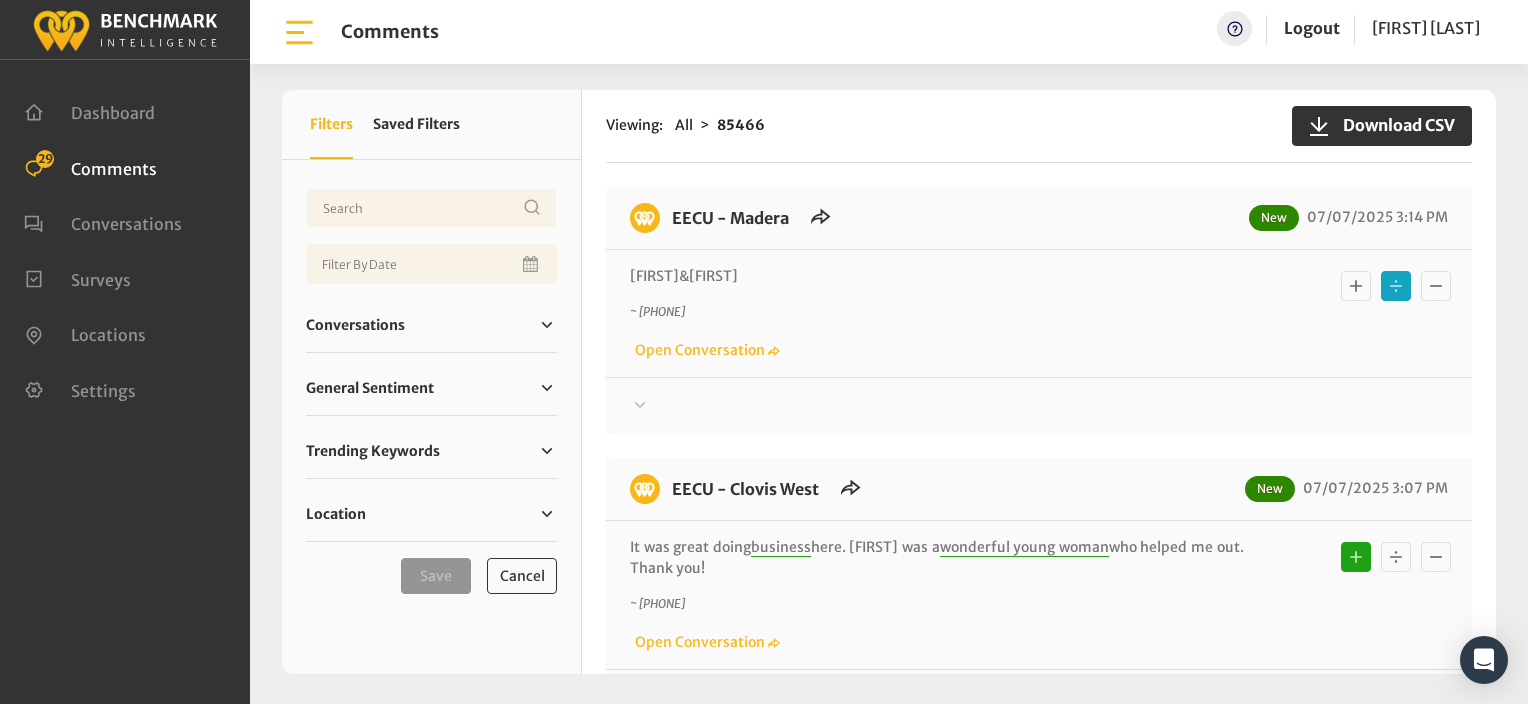 click at bounding box center (640, 405) 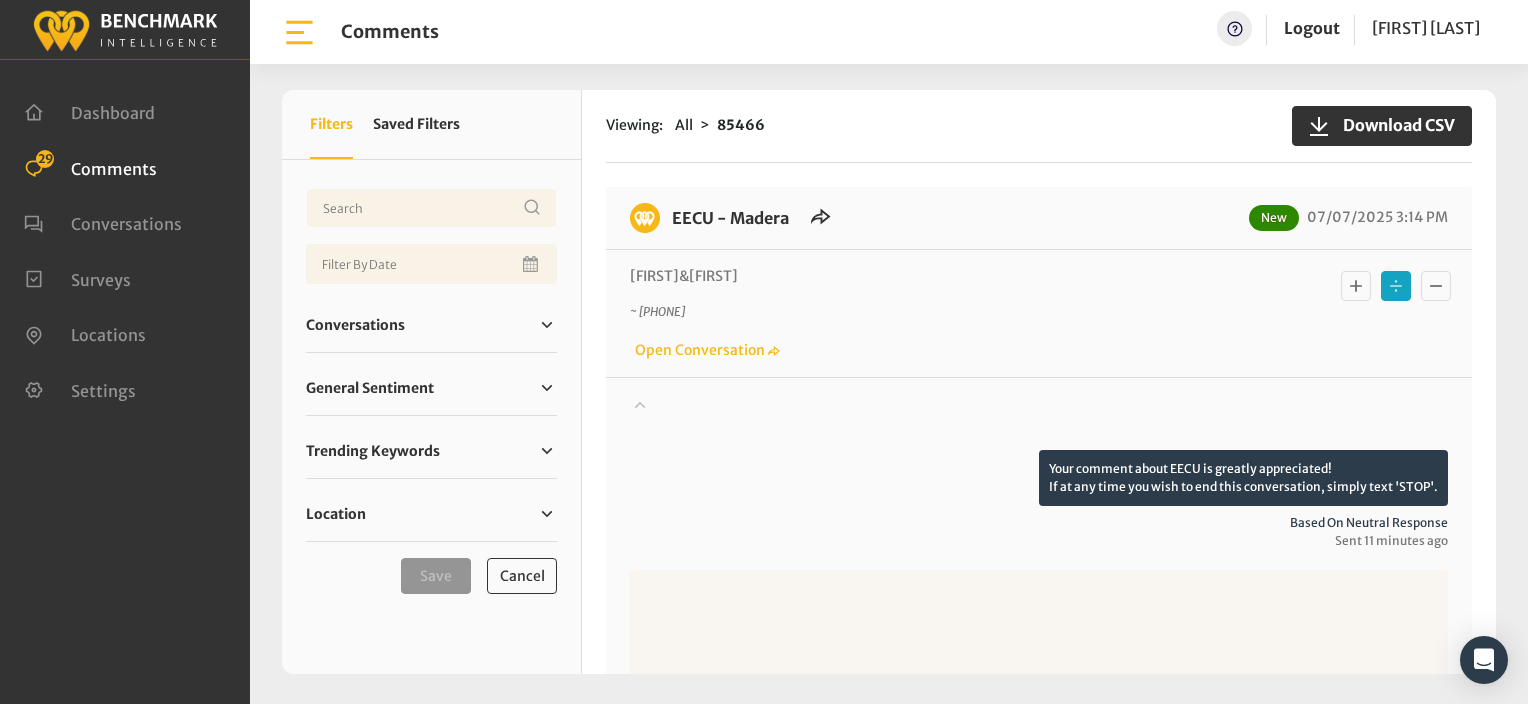 click at bounding box center (640, 404) 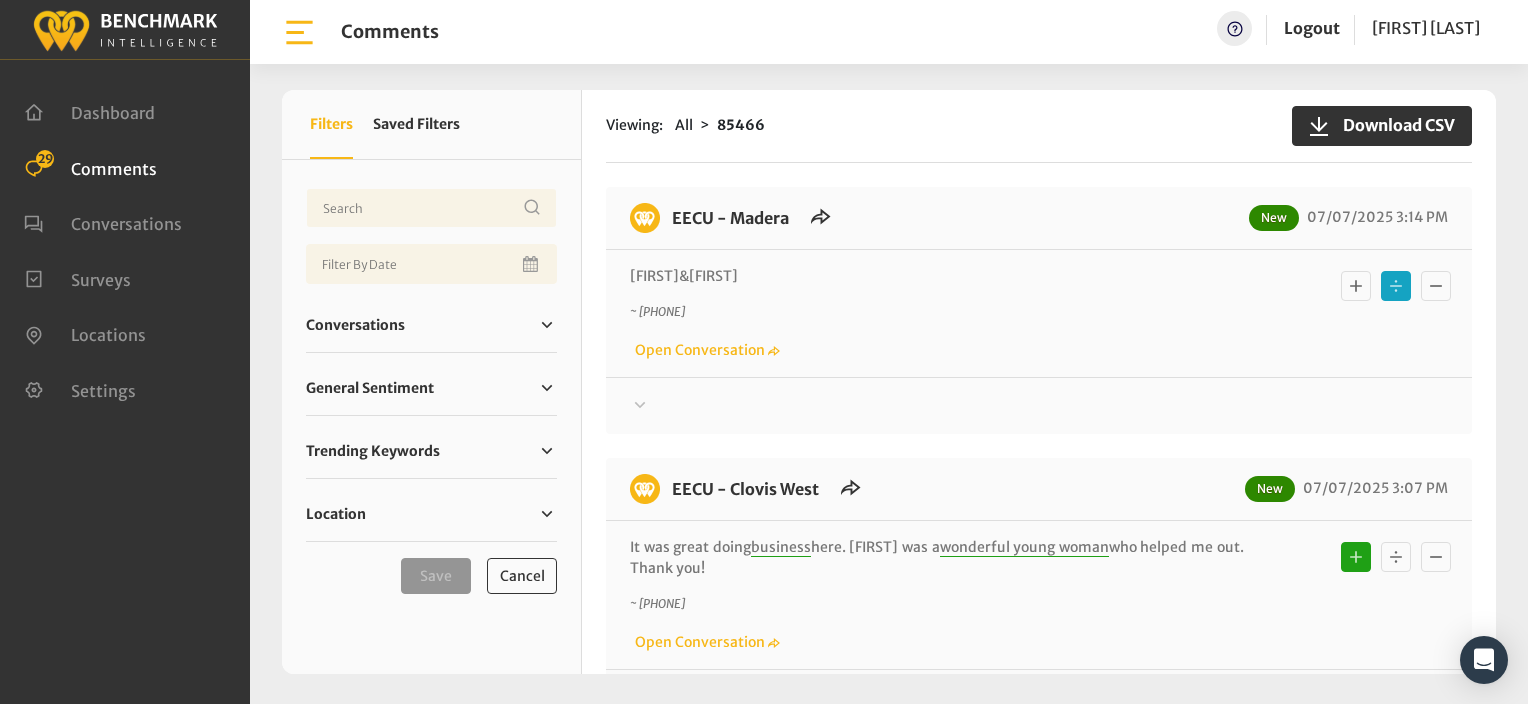 click at bounding box center (1039, 406) 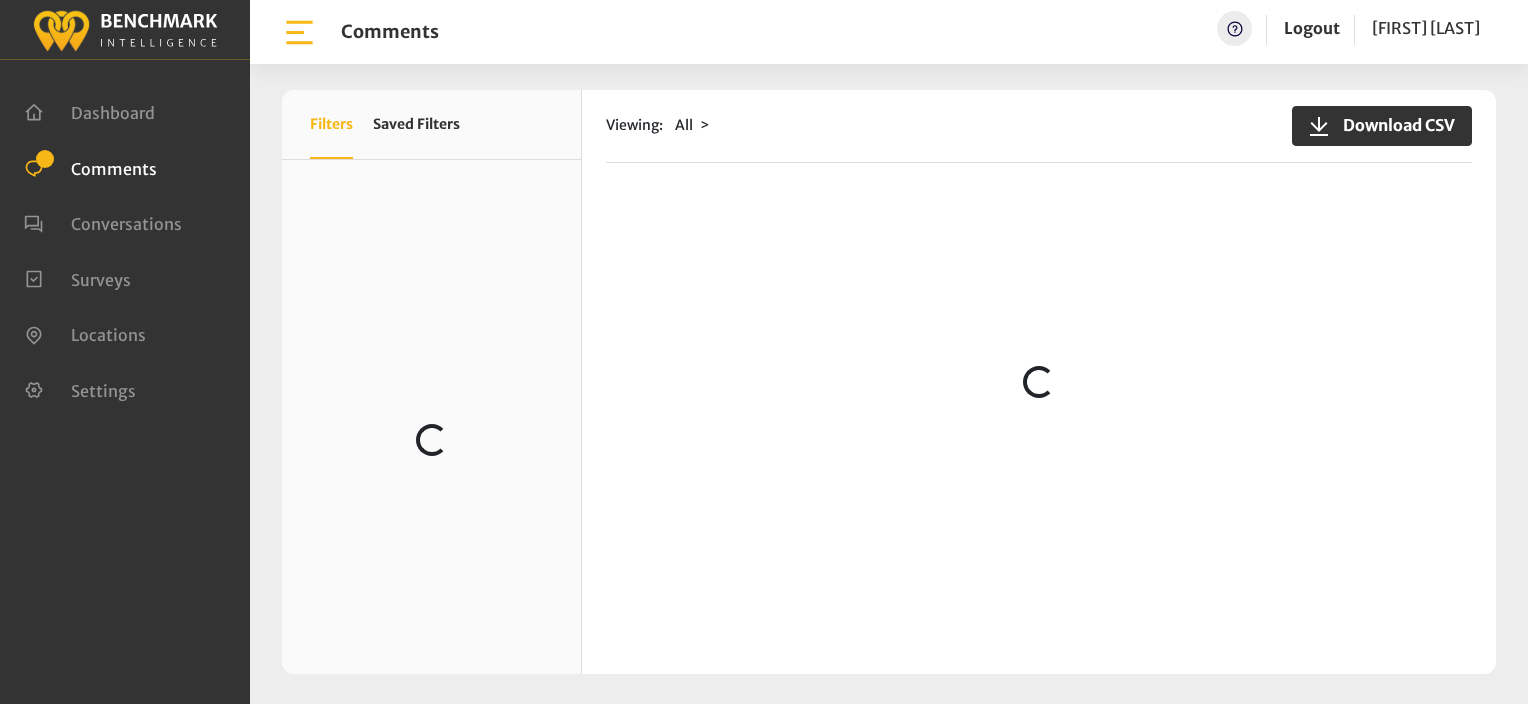 scroll, scrollTop: 0, scrollLeft: 0, axis: both 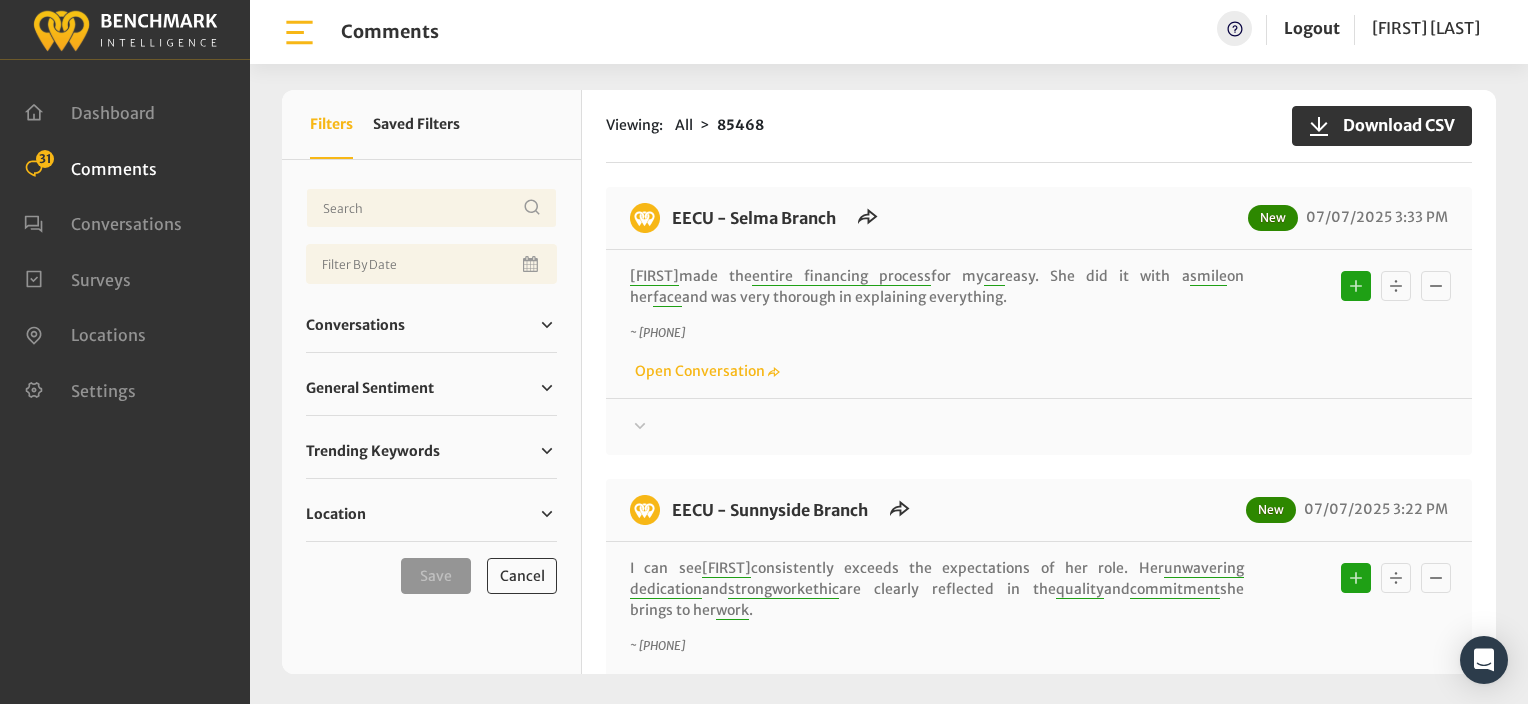 drag, startPoint x: 1095, startPoint y: 192, endPoint x: 1083, endPoint y: 184, distance: 14.422205 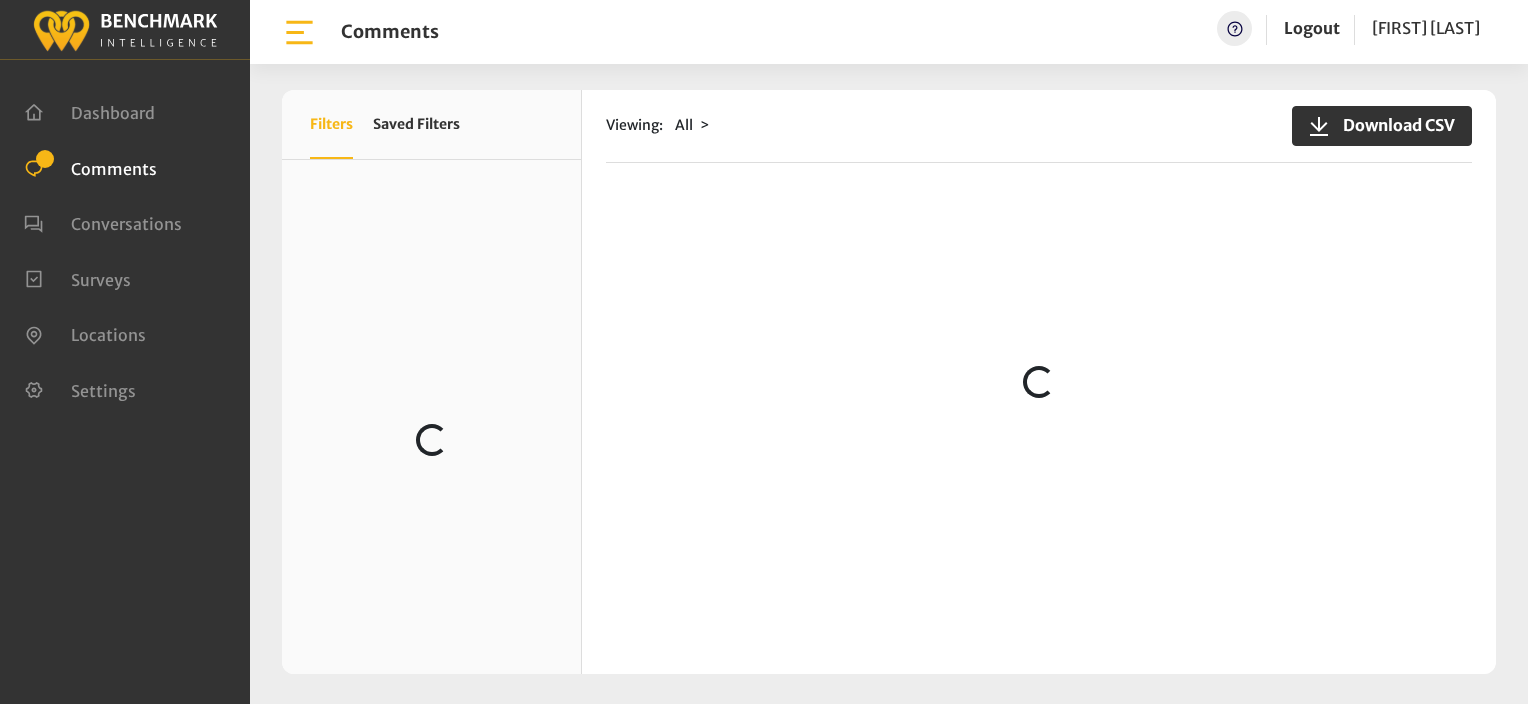 scroll, scrollTop: 0, scrollLeft: 0, axis: both 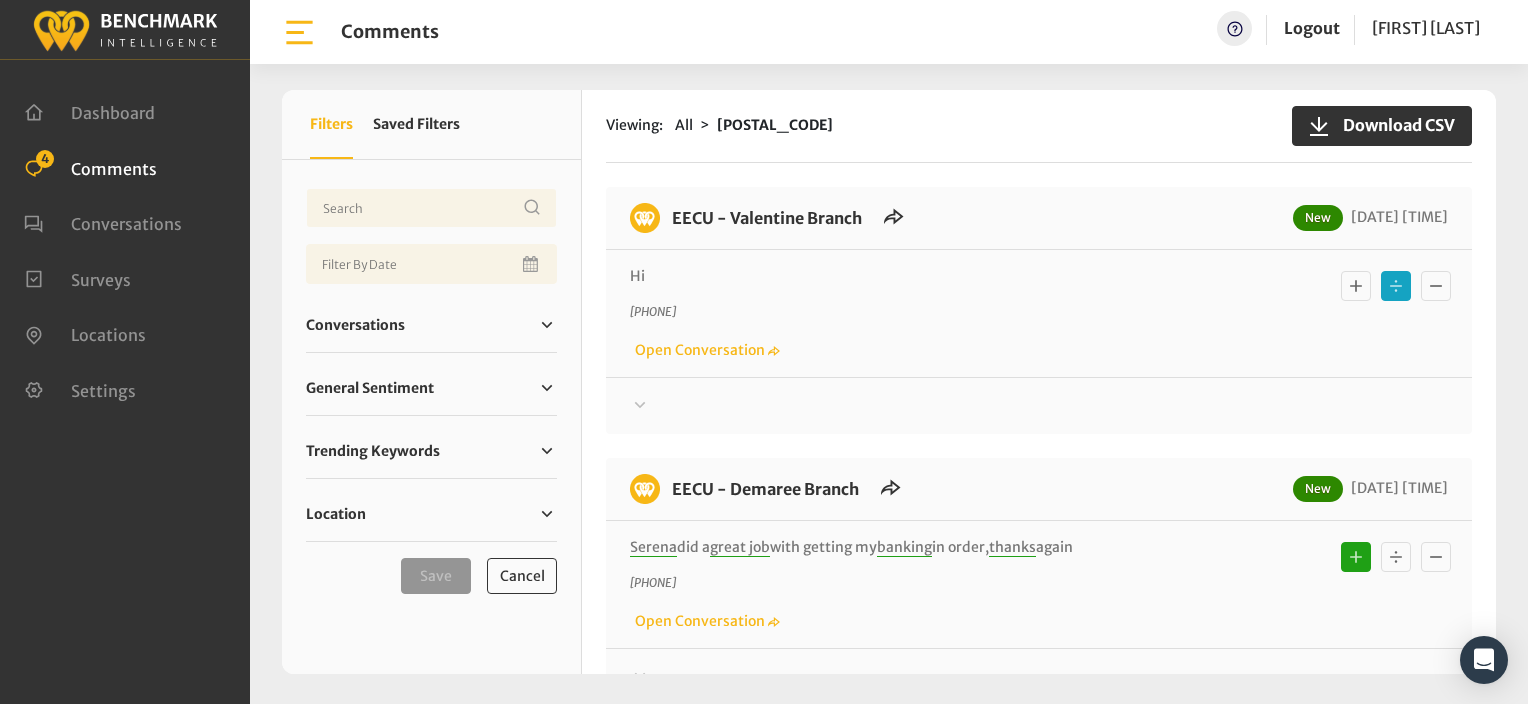 click at bounding box center [640, 405] 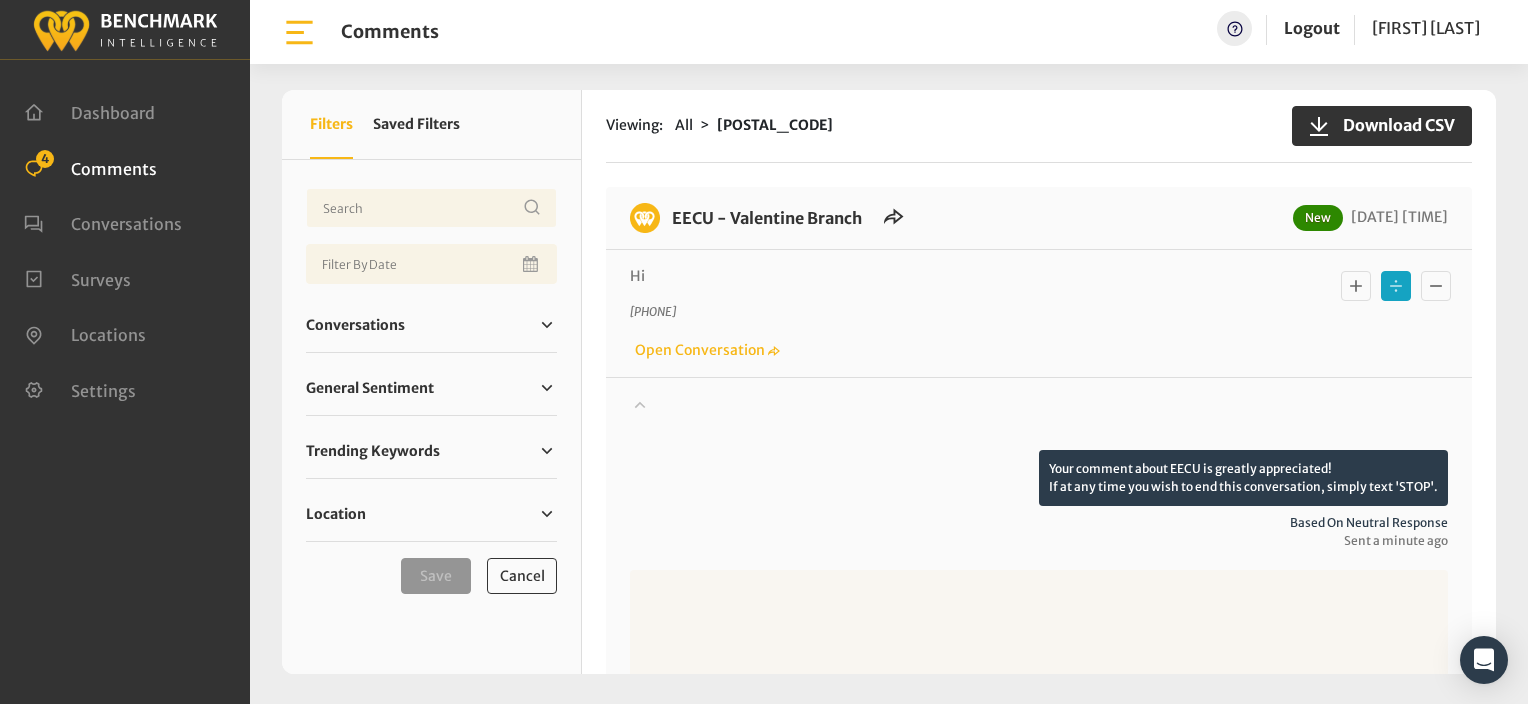 click at bounding box center (640, 404) 